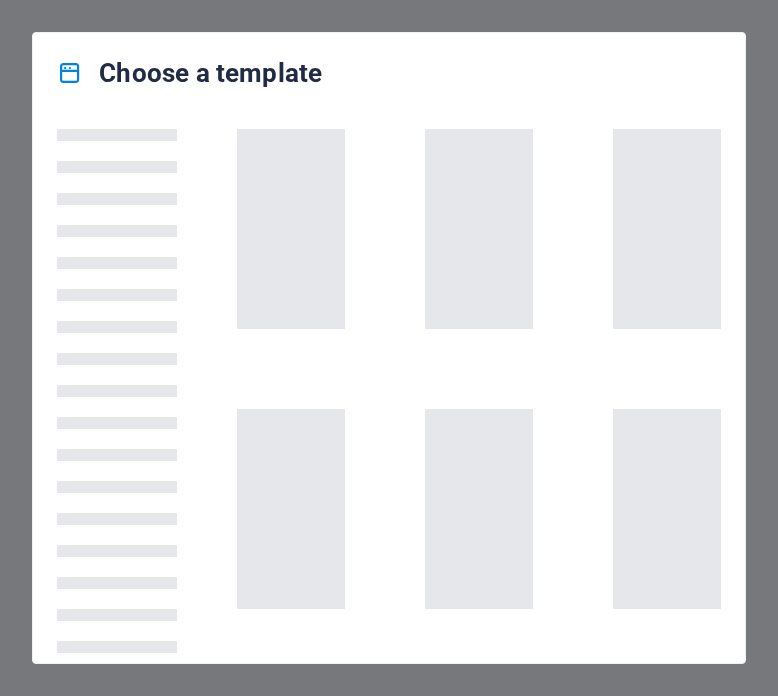 scroll, scrollTop: 0, scrollLeft: 0, axis: both 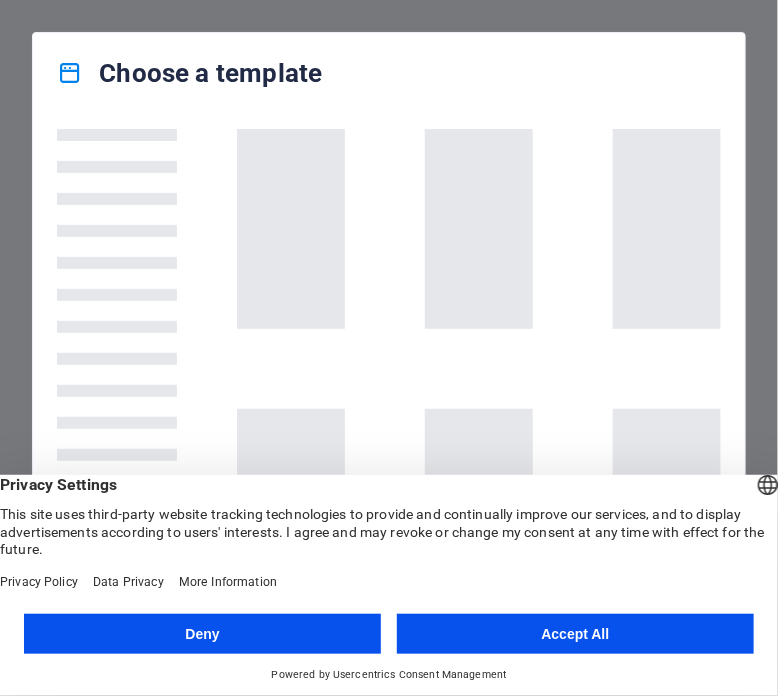 click at bounding box center (479, 2469) 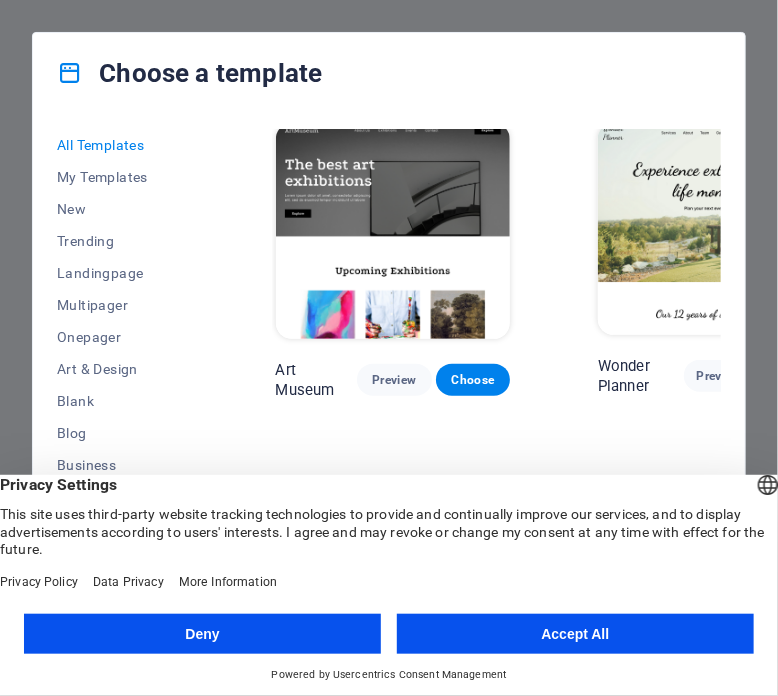 scroll, scrollTop: 400, scrollLeft: 0, axis: vertical 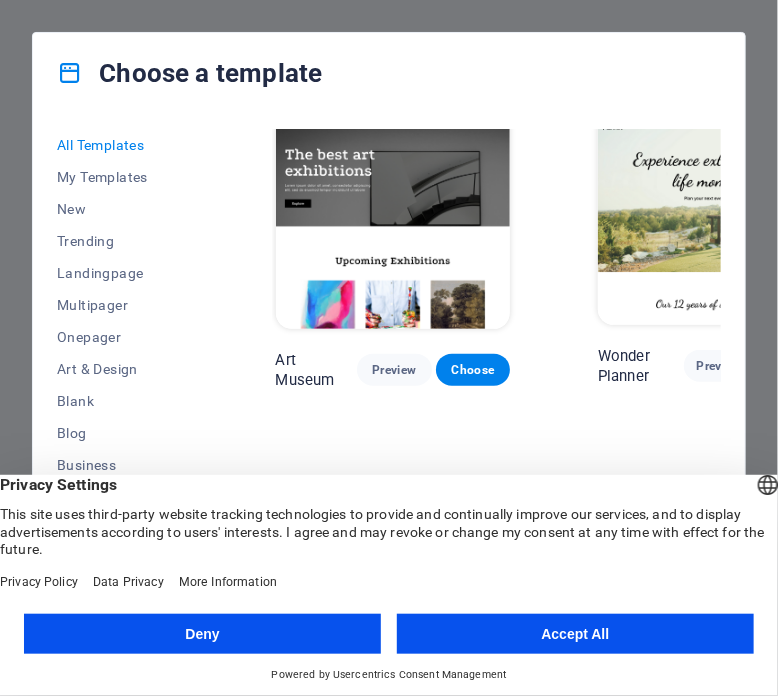 click on "English
Deutsch" at bounding box center [768, 487] 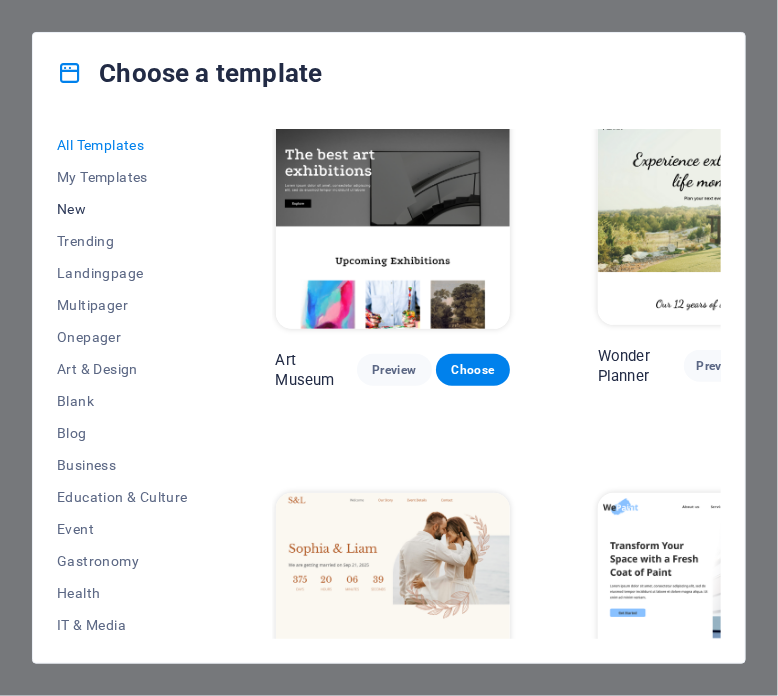 click on "New" at bounding box center (122, 209) 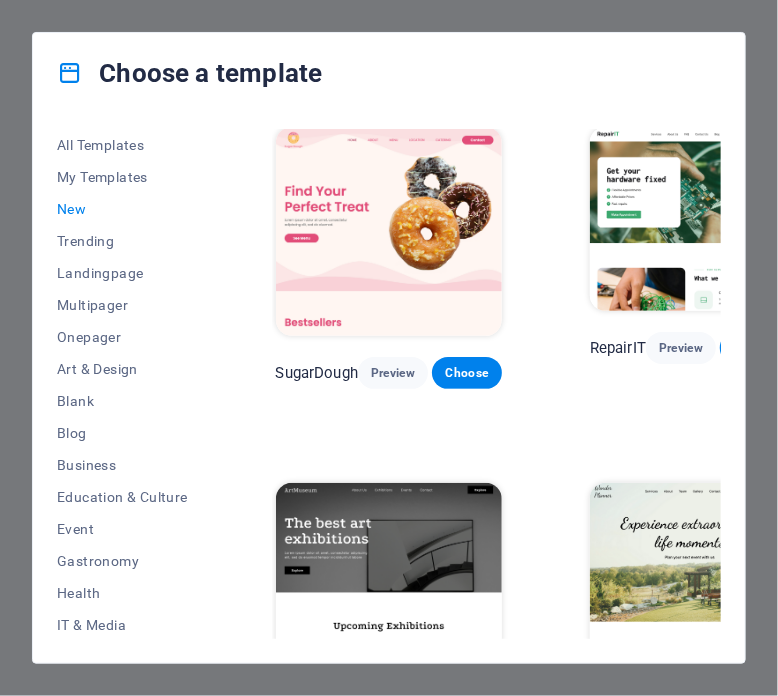 scroll, scrollTop: 0, scrollLeft: 0, axis: both 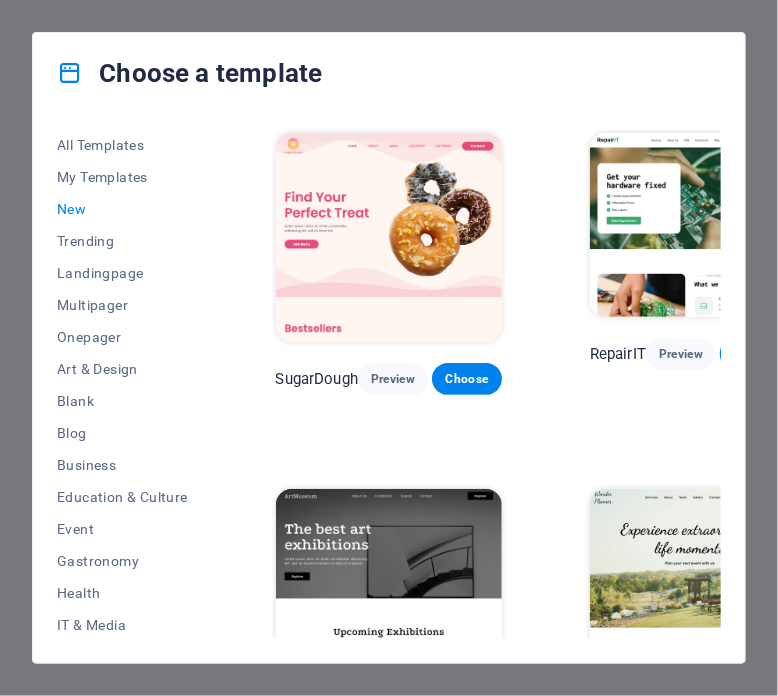 type 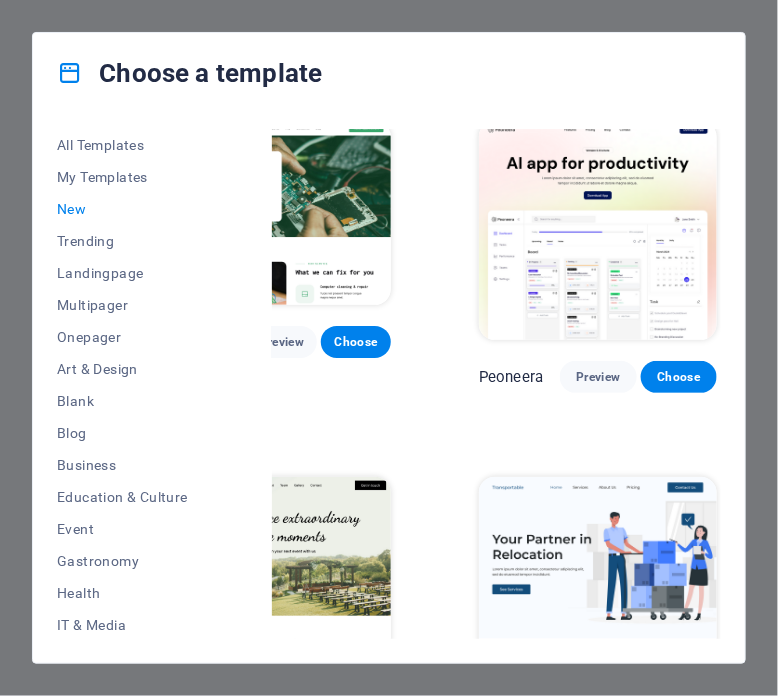 scroll, scrollTop: 0, scrollLeft: 407, axis: horizontal 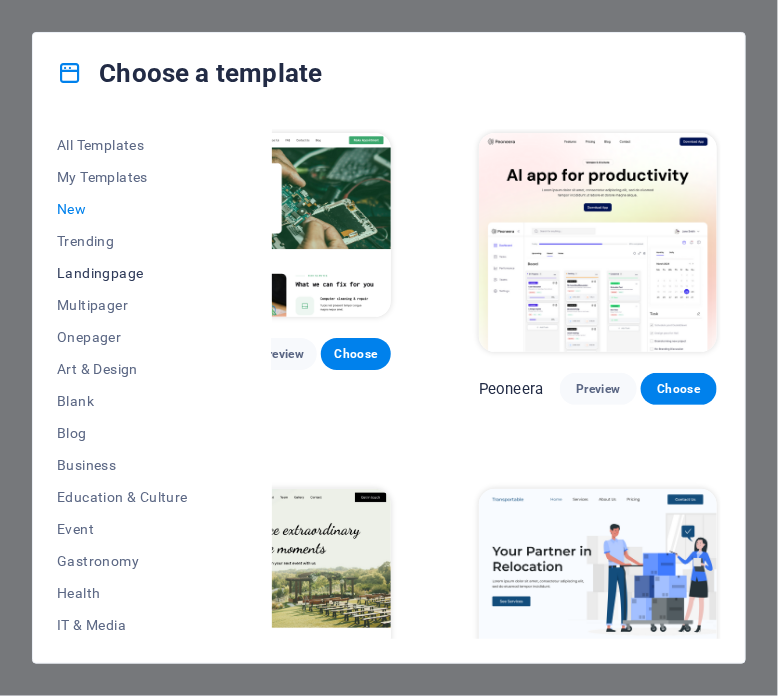 click on "Landingpage" at bounding box center (122, 273) 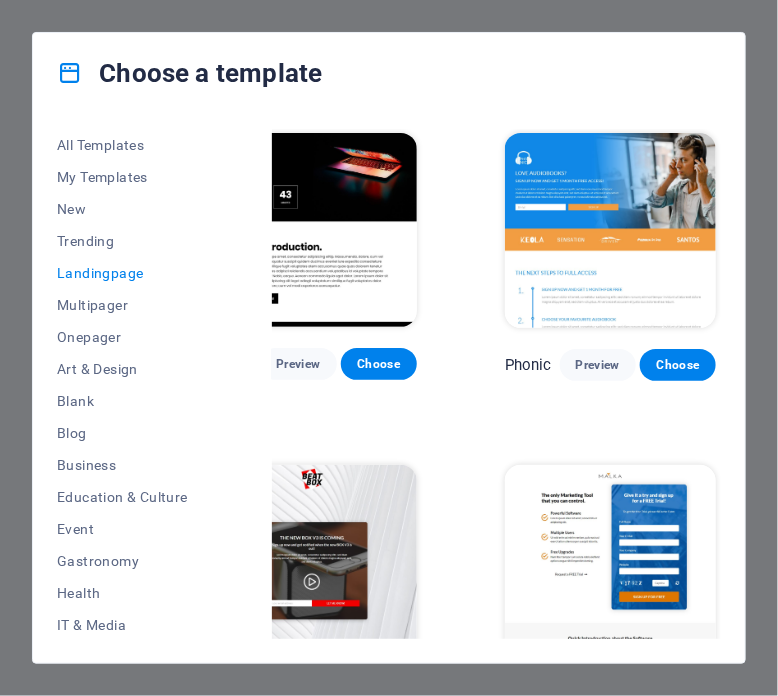 scroll, scrollTop: 0, scrollLeft: 368, axis: horizontal 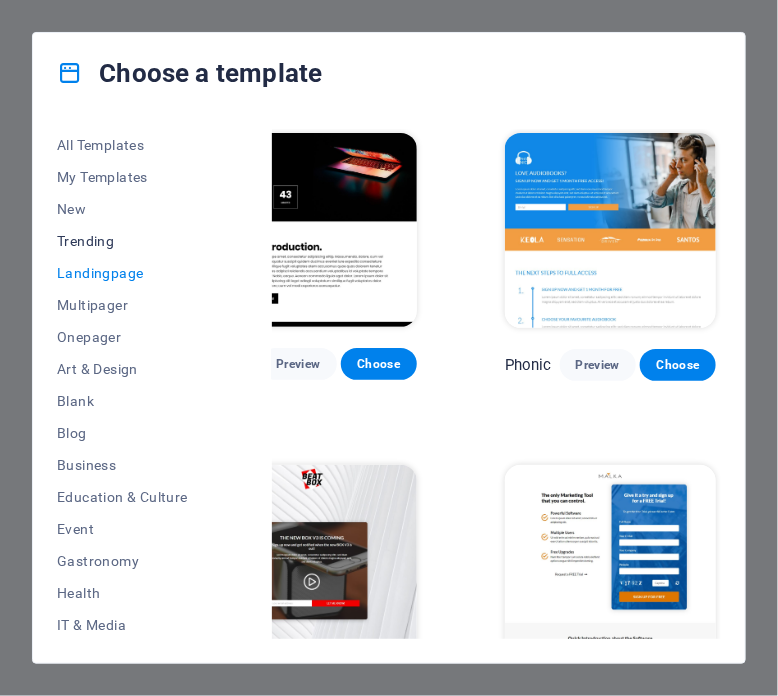 click on "Trending" at bounding box center [122, 241] 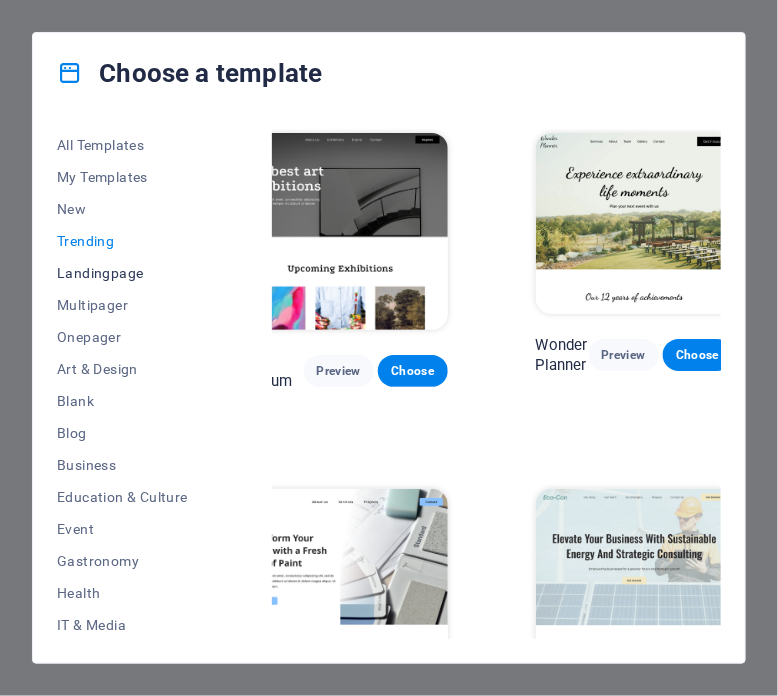 click on "Landingpage" at bounding box center (122, 273) 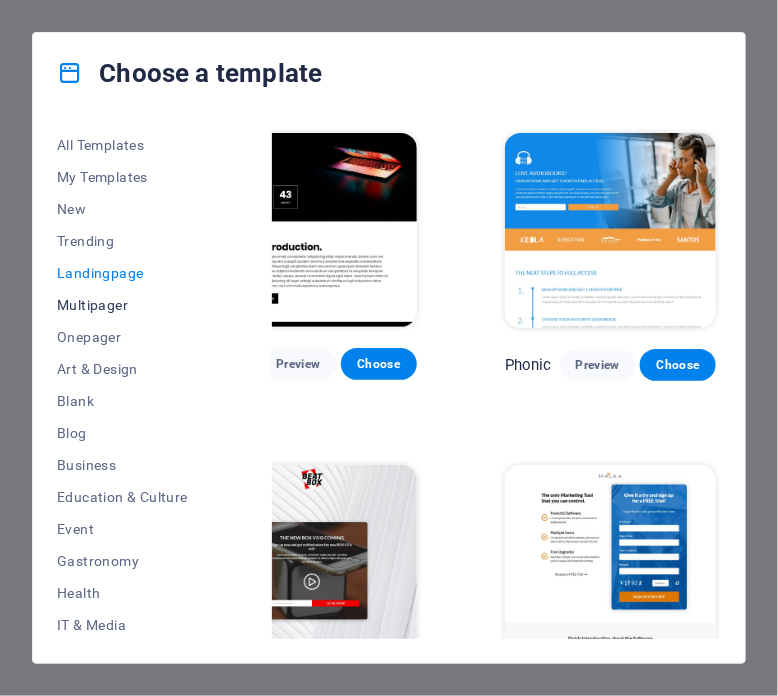 click on "Multipager" at bounding box center [122, 305] 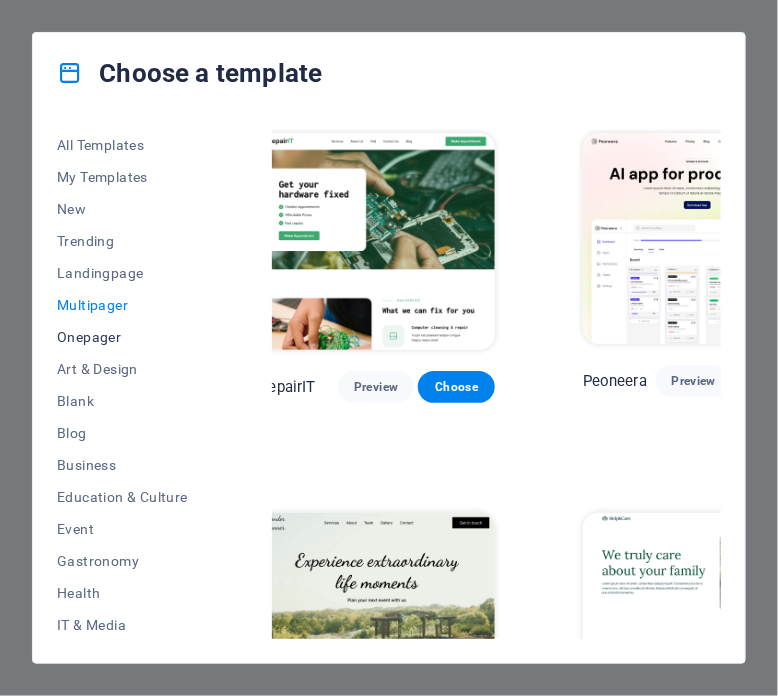 click on "Onepager" at bounding box center [122, 337] 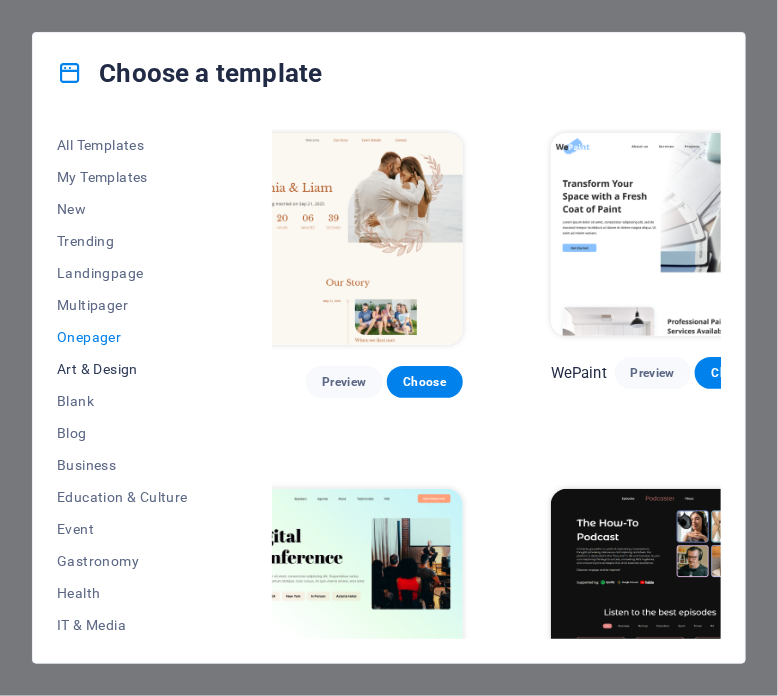 click on "Art & Design" at bounding box center [122, 369] 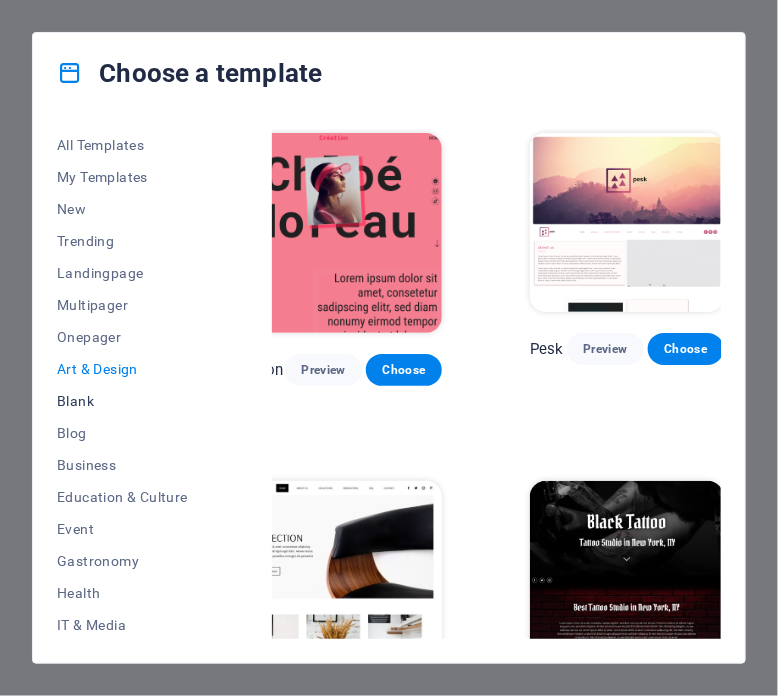 click on "Blank" at bounding box center (122, 401) 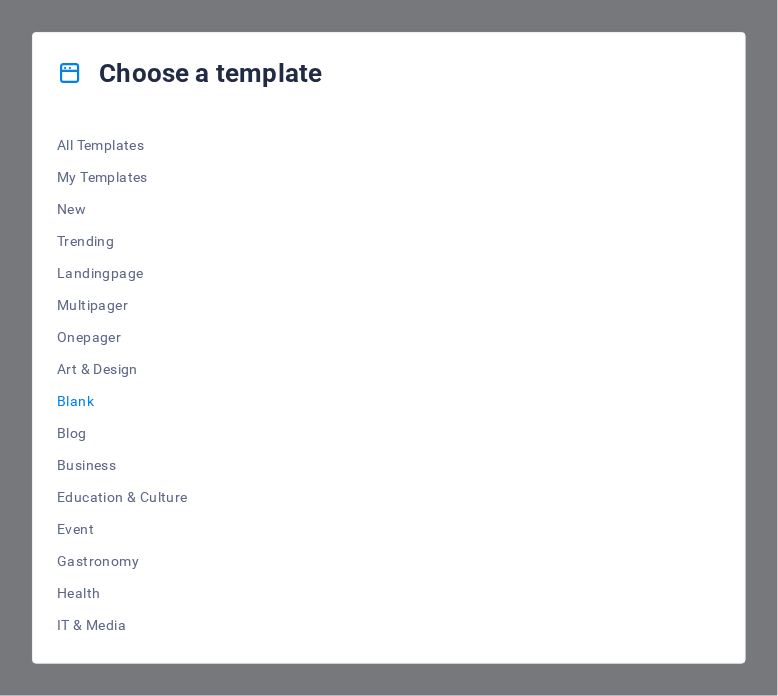 scroll, scrollTop: 0, scrollLeft: 256, axis: horizontal 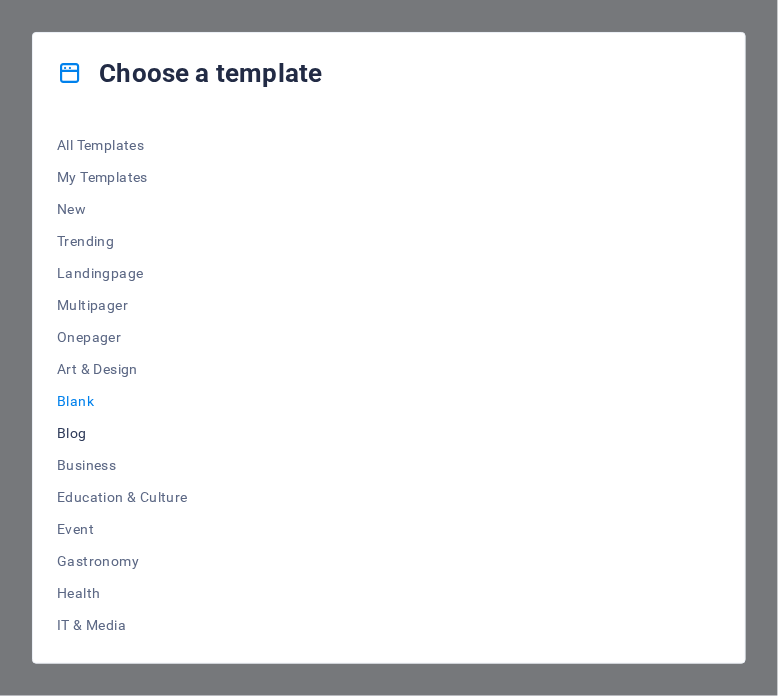 click on "Blog" at bounding box center (122, 433) 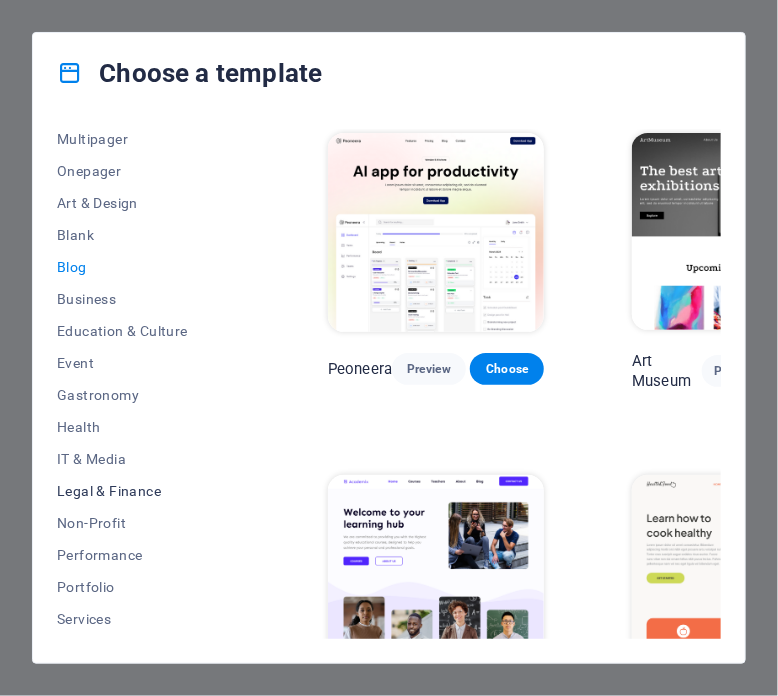 scroll, scrollTop: 0, scrollLeft: 0, axis: both 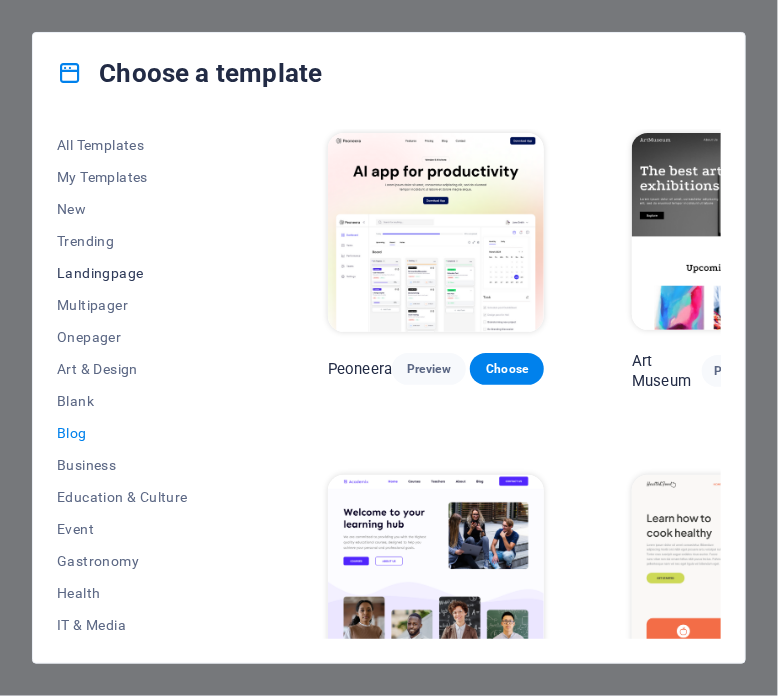 click on "Landingpage" at bounding box center (122, 273) 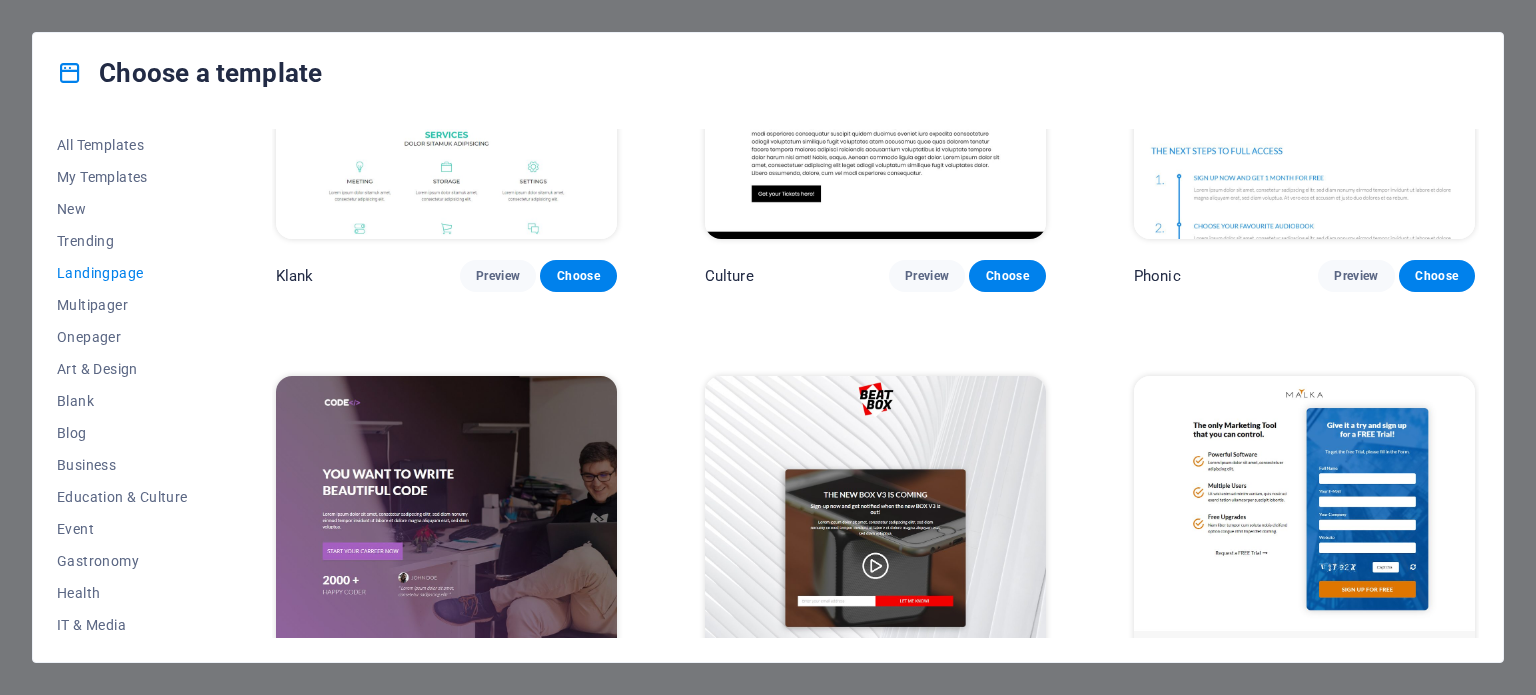 scroll, scrollTop: 0, scrollLeft: 0, axis: both 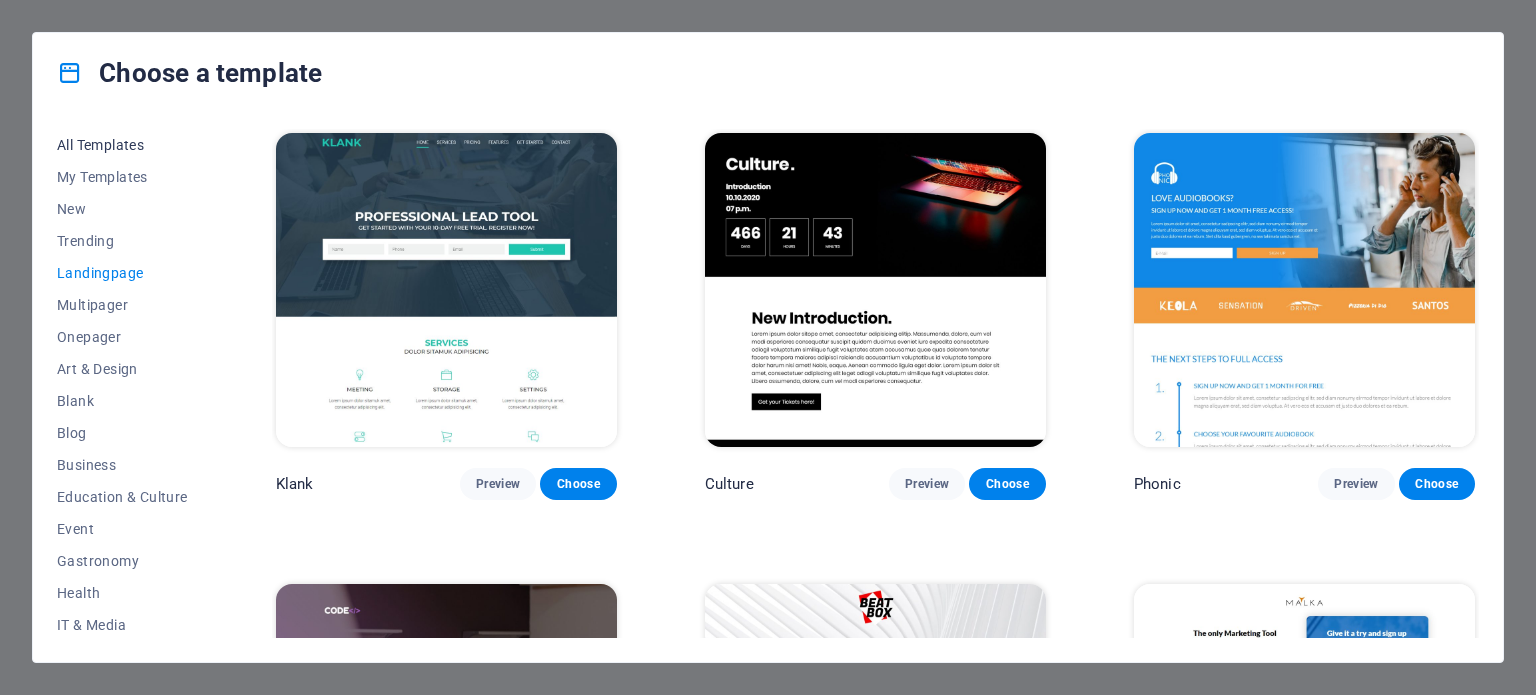 click on "All Templates" at bounding box center [122, 145] 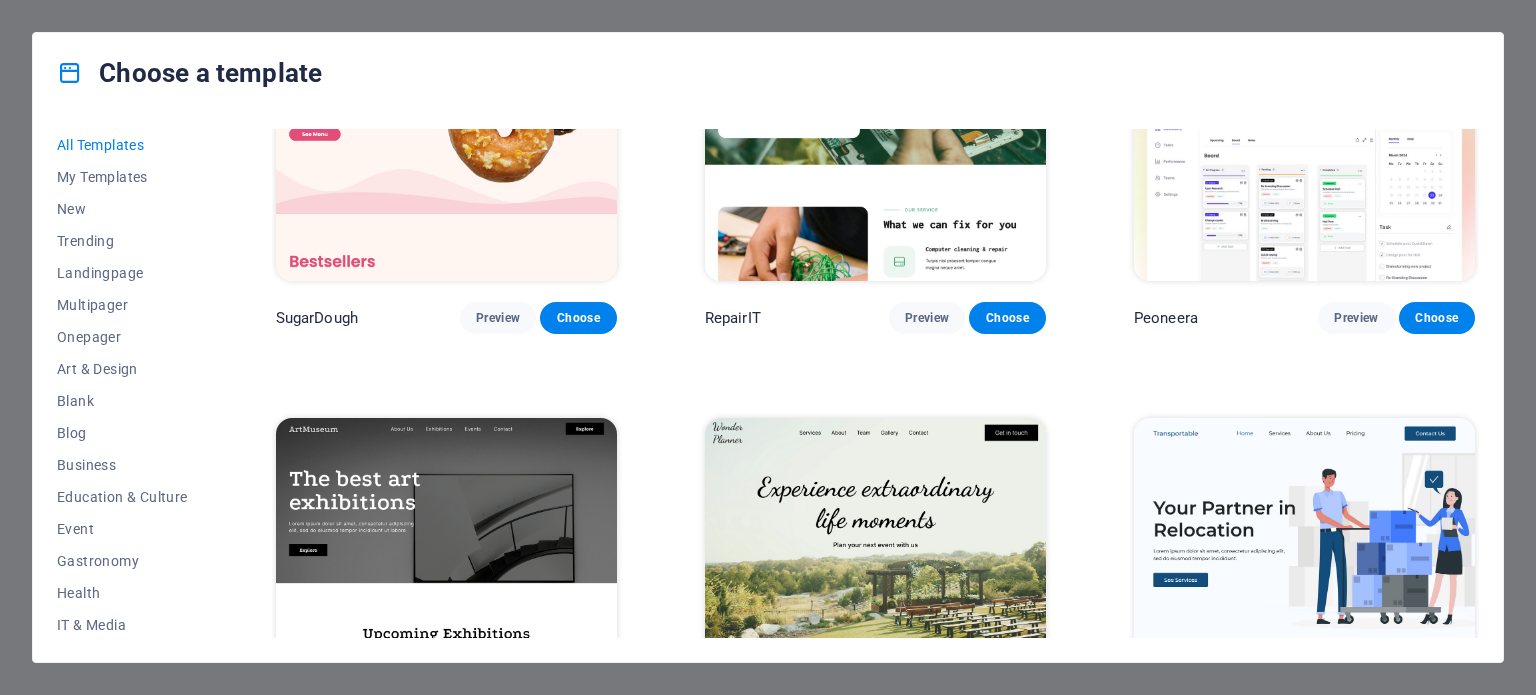 scroll, scrollTop: 0, scrollLeft: 0, axis: both 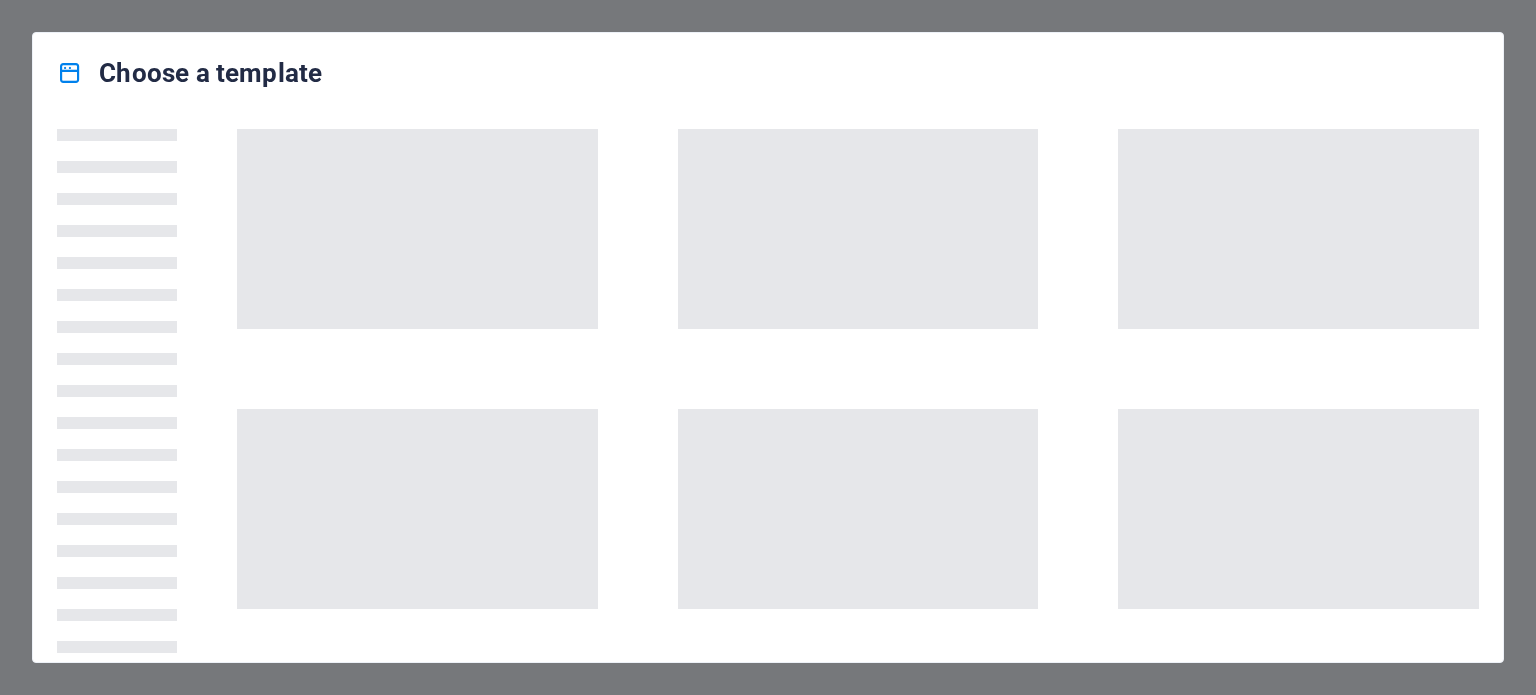 click on "Choose a template" at bounding box center [768, 347] 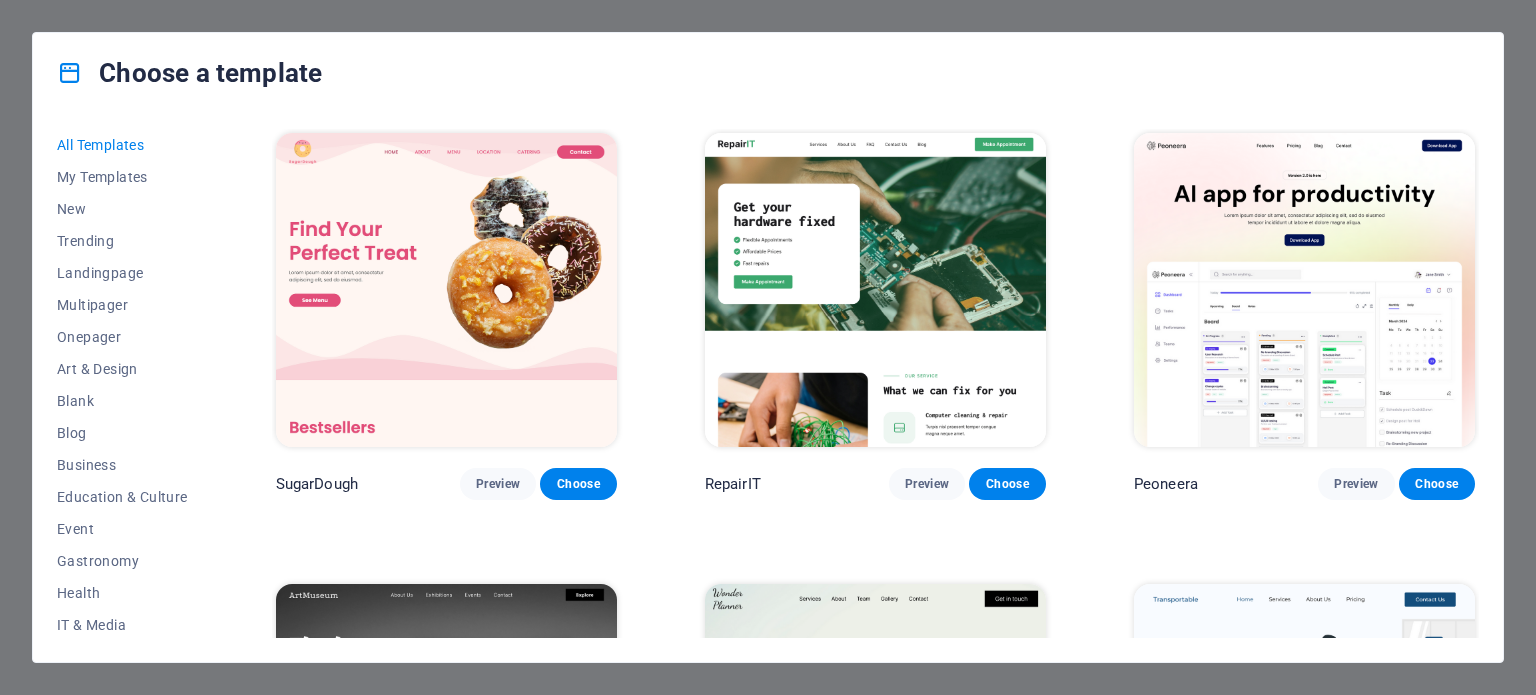 click on "Choose a template All Templates My Templates New Trending Landingpage Multipager Onepager Art & Design Blank Blog Business Education & Culture Event Gastronomy Health IT & Media Legal & Finance Non-Profit Performance Portfolio Services Sports & Beauty Trades Travel Wireframe SugarDough Preview Choose RepairIT Preview Choose Peoneera Preview Choose Art Museum Preview Choose Wonder Planner Preview Choose Transportable Preview Choose S&L Preview Choose WePaint Preview Choose Eco-Con Preview Choose MeetUp Preview Choose Help & Care Preview Choose Podcaster Preview Choose Academix Preview Choose BIG Barber Shop Preview Choose Health & Food Preview Choose UrbanNest Interiors Preview Choose Green Change Preview Choose The Beauty Temple Preview Choose WeTrain Preview Choose Cleaner Preview Choose Johanna James Preview Choose Delicioso Preview Choose Dream Garden Preview Choose LumeDeAqua Preview Choose Pets Care Preview Choose SafeSpace Preview Choose Midnight Rain Bar Preview Choose Drive Preview Choose Estator Yoga" at bounding box center [768, 347] 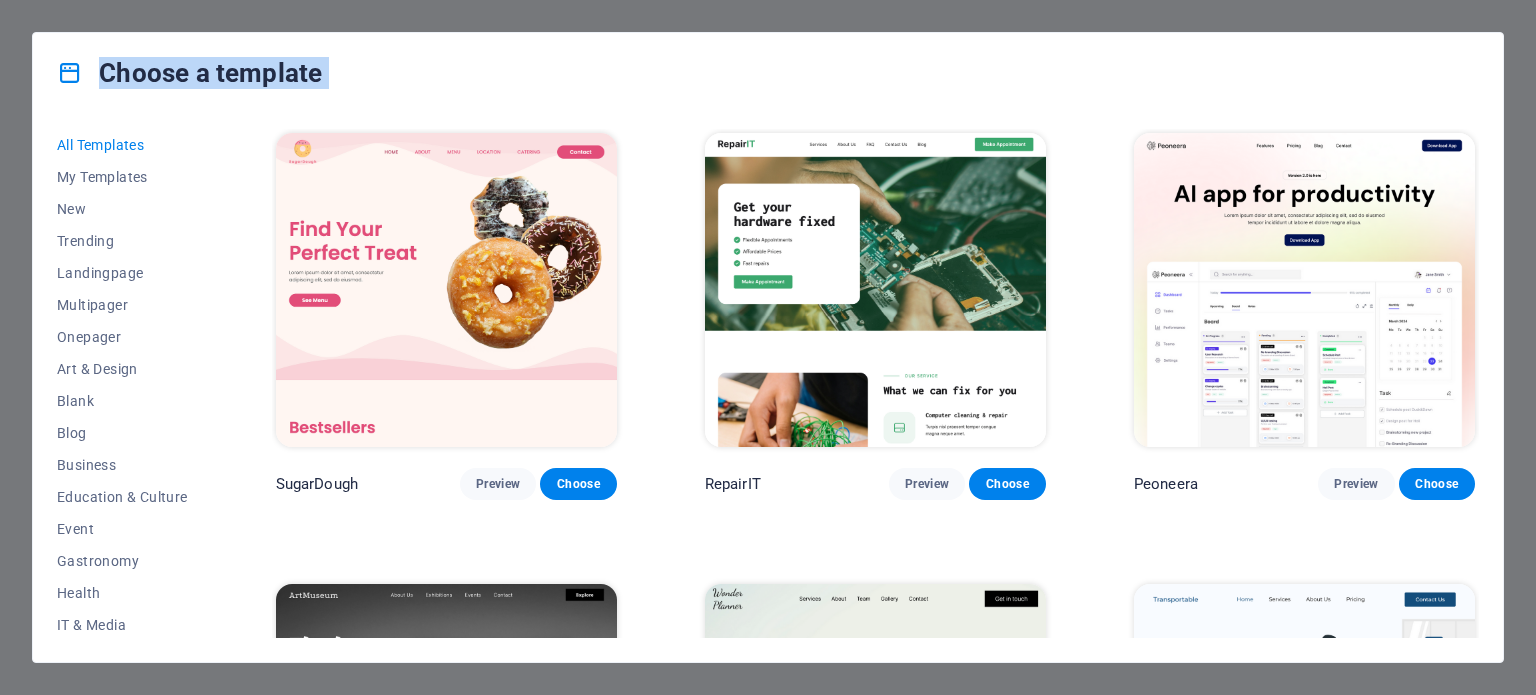click on "Choose a template All Templates My Templates New Trending Landingpage Multipager Onepager Art & Design Blank Blog Business Education & Culture Event Gastronomy Health IT & Media Legal & Finance Non-Profit Performance Portfolio Services Sports & Beauty Trades Travel Wireframe SugarDough Preview Choose RepairIT Preview Choose Peoneera Preview Choose Art Museum Preview Choose Wonder Planner Preview Choose Transportable Preview Choose S&L Preview Choose WePaint Preview Choose Eco-Con Preview Choose MeetUp Preview Choose Help & Care Preview Choose Podcaster Preview Choose Academix Preview Choose BIG Barber Shop Preview Choose Health & Food Preview Choose UrbanNest Interiors Preview Choose Green Change Preview Choose The Beauty Temple Preview Choose WeTrain Preview Choose Cleaner Preview Choose Johanna James Preview Choose Delicioso Preview Choose Dream Garden Preview Choose LumeDeAqua Preview Choose Pets Care Preview Choose SafeSpace Preview Choose Midnight Rain Bar Preview Choose Drive Preview Choose Estator Yoga" at bounding box center (768, 347) 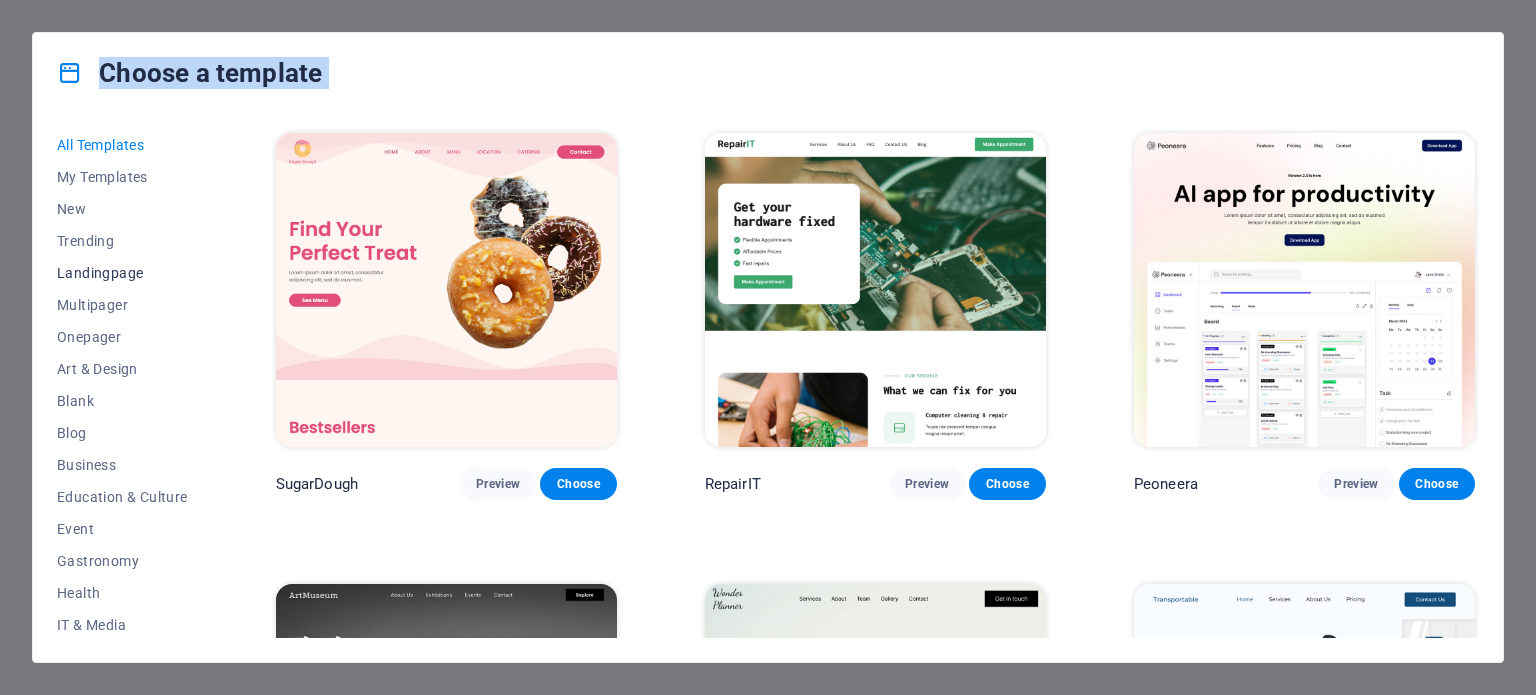 click on "Landingpage" at bounding box center (122, 273) 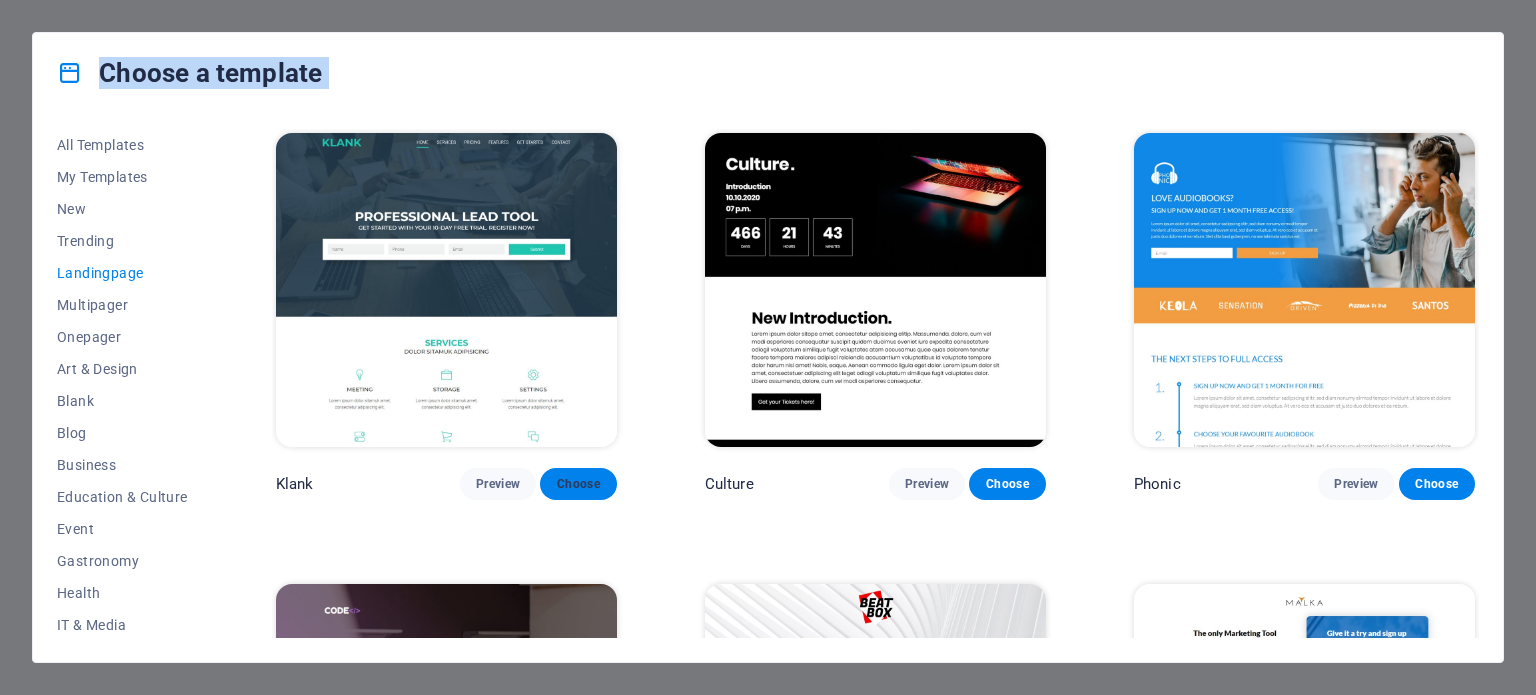 click on "Choose" at bounding box center (578, 484) 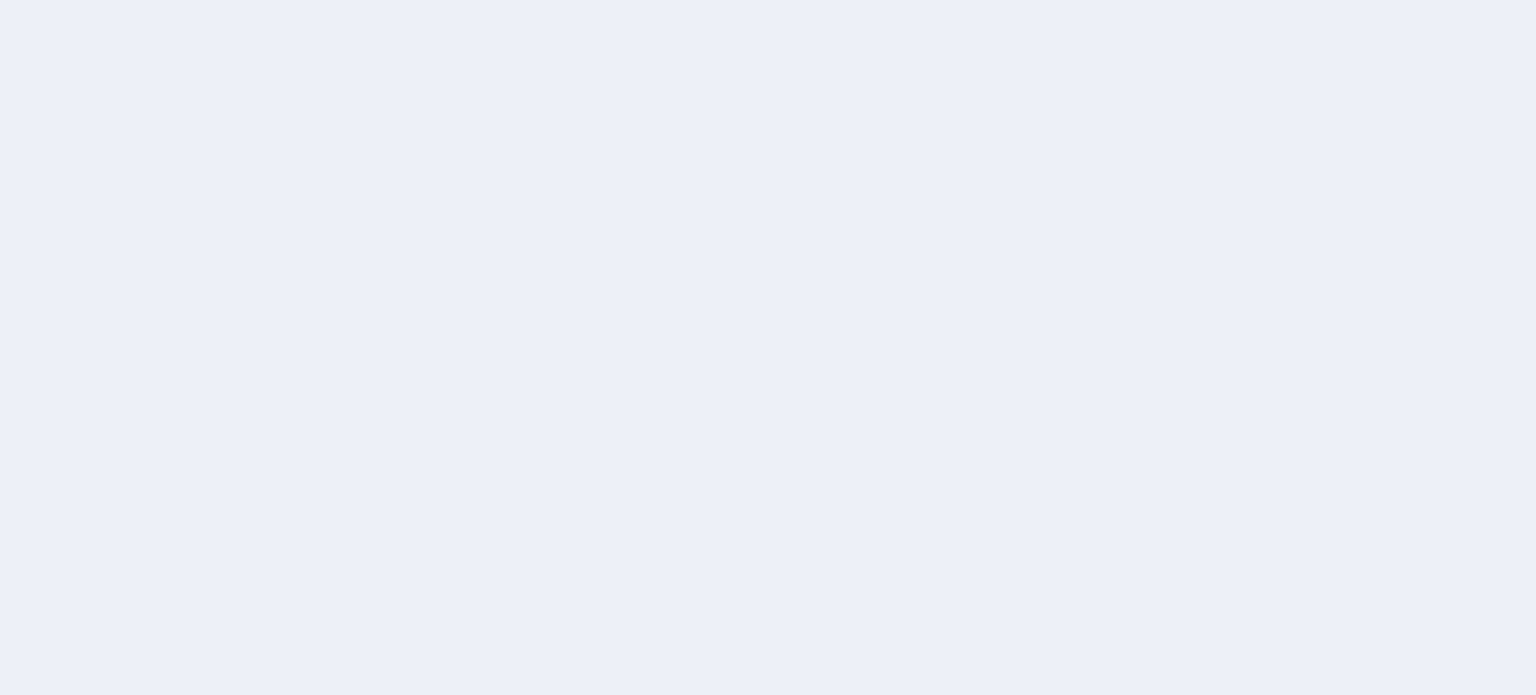 scroll, scrollTop: 0, scrollLeft: 0, axis: both 